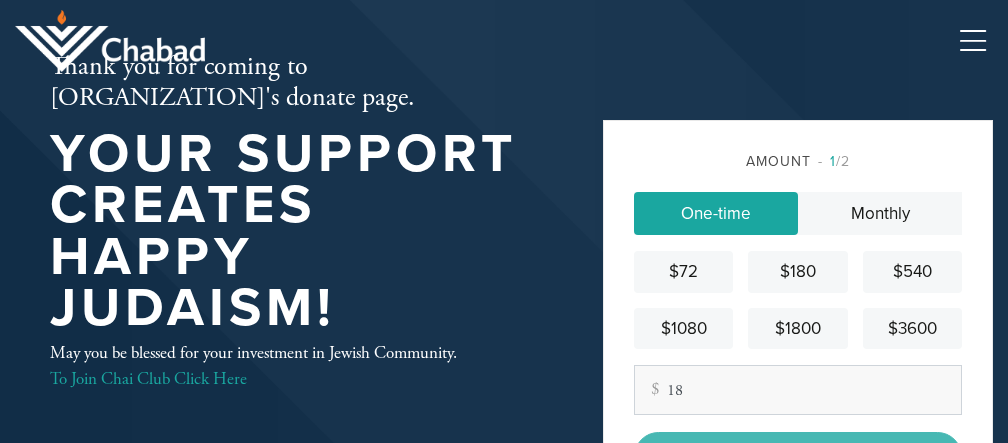 scroll, scrollTop: 0, scrollLeft: 0, axis: both 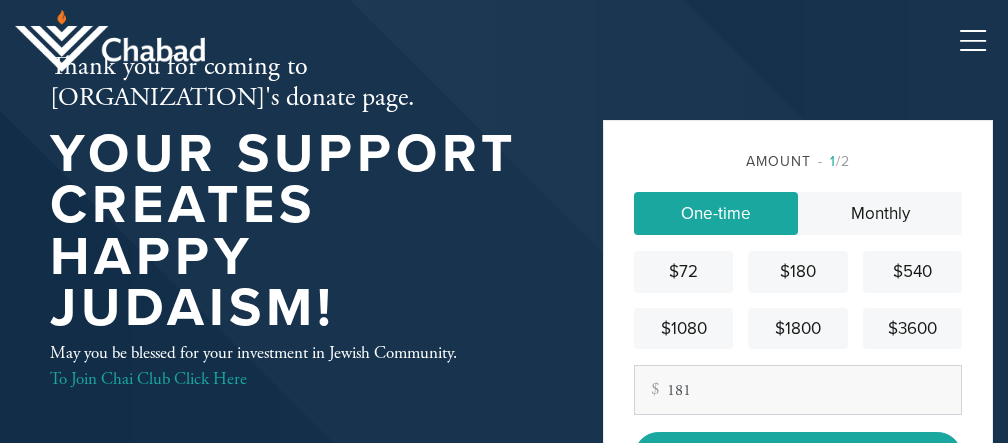 type on "181" 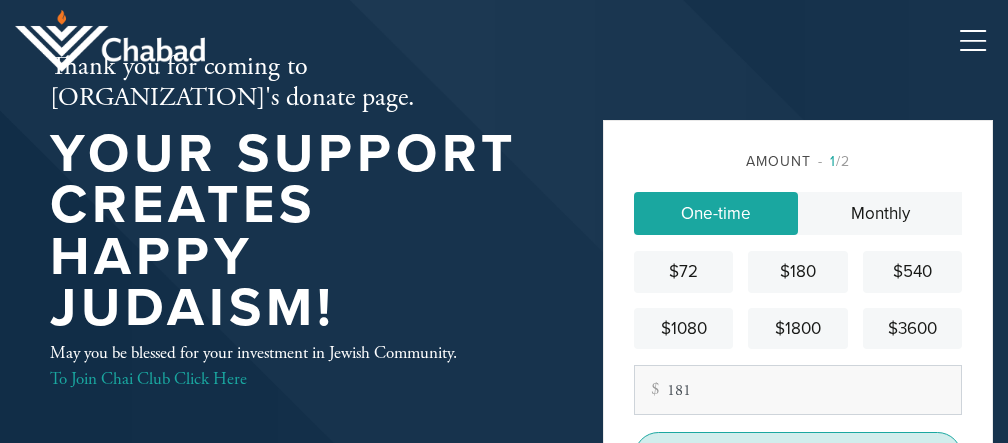 scroll, scrollTop: 44, scrollLeft: 0, axis: vertical 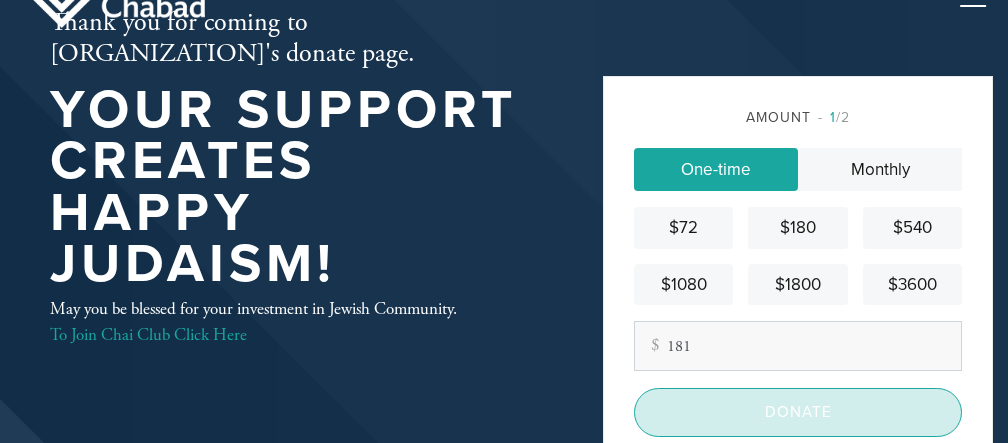 click on "Donate" at bounding box center [798, 412] 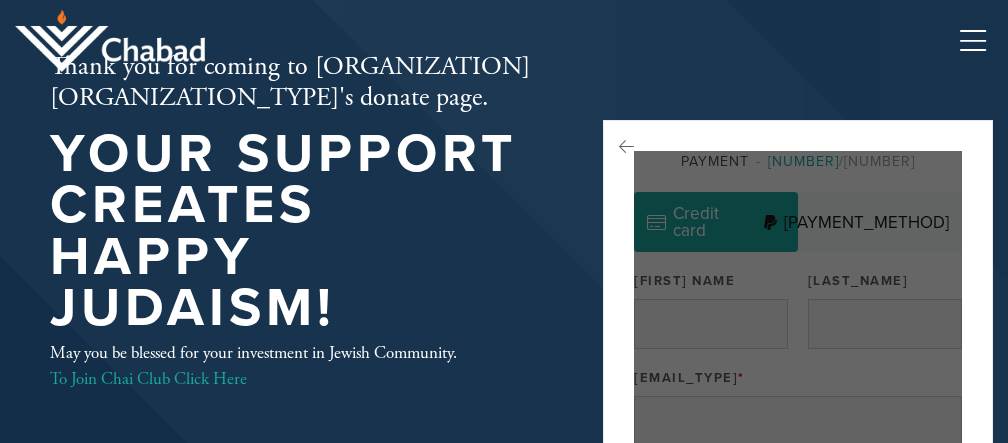 scroll, scrollTop: 0, scrollLeft: 0, axis: both 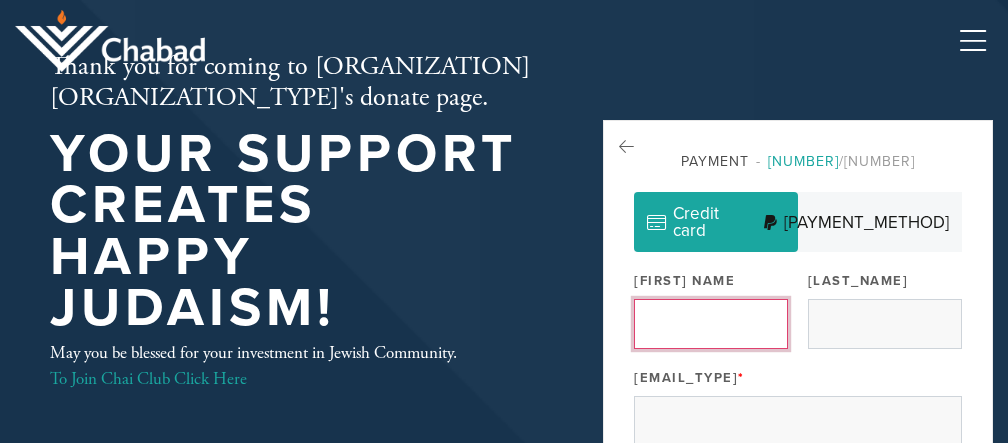 click on "[FIRST] Name" at bounding box center (711, 324) 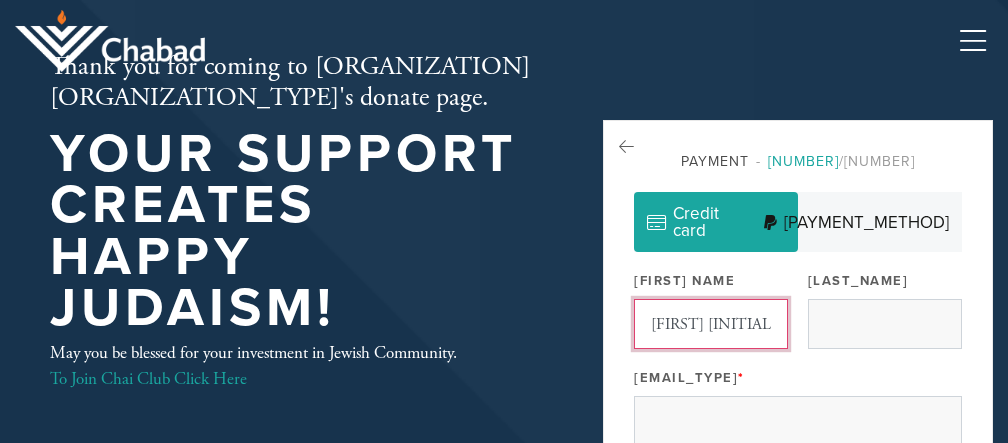 type on "[FIRST] [INITIAL]" 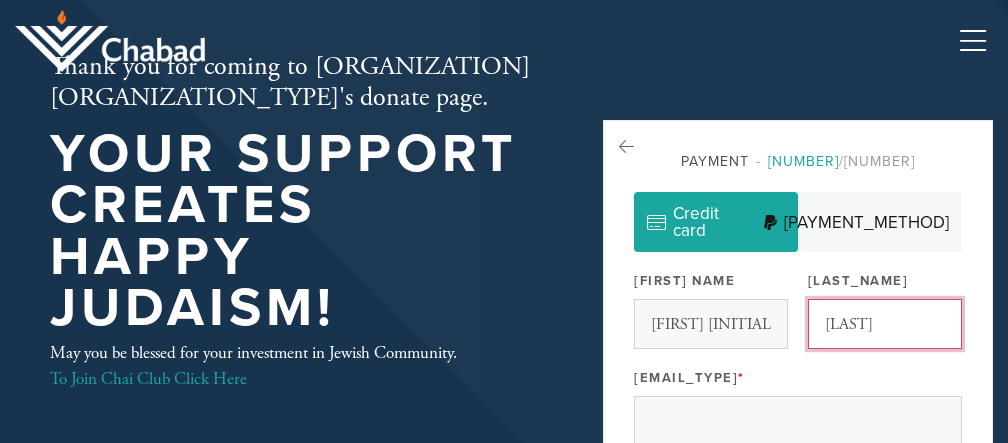 click on "[LAST]" at bounding box center (885, 324) 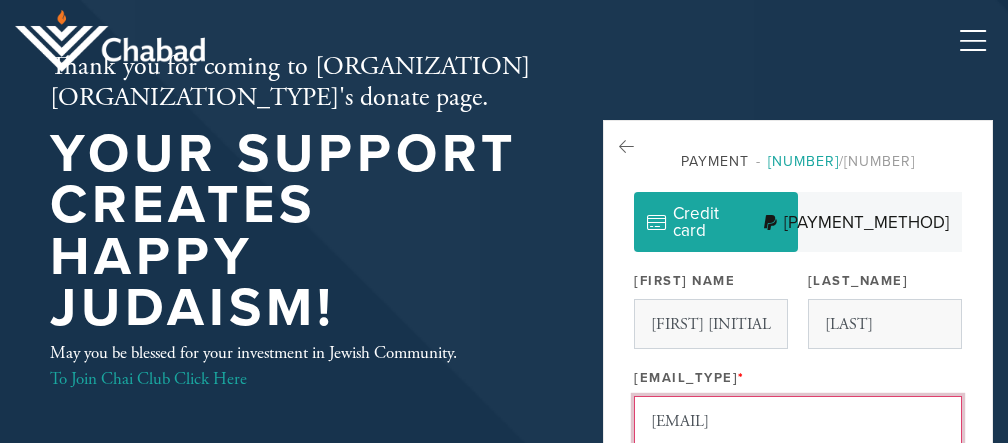 type on "[EMAIL]" 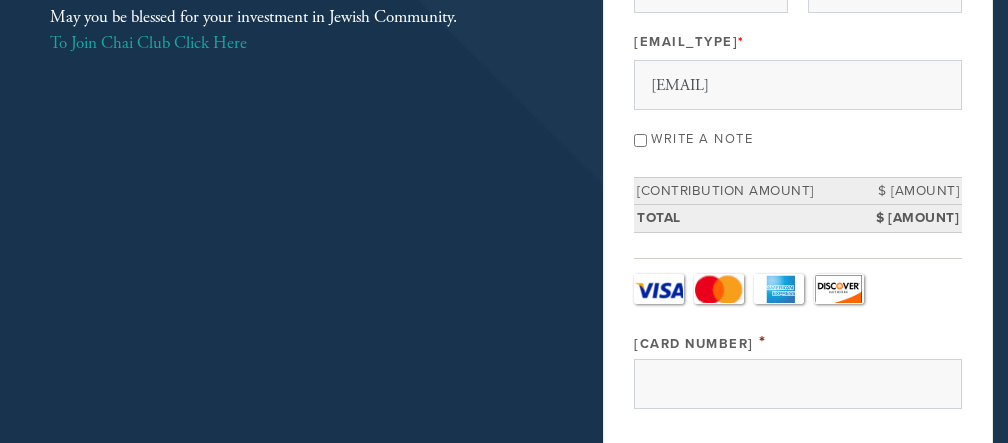 scroll, scrollTop: 540, scrollLeft: 0, axis: vertical 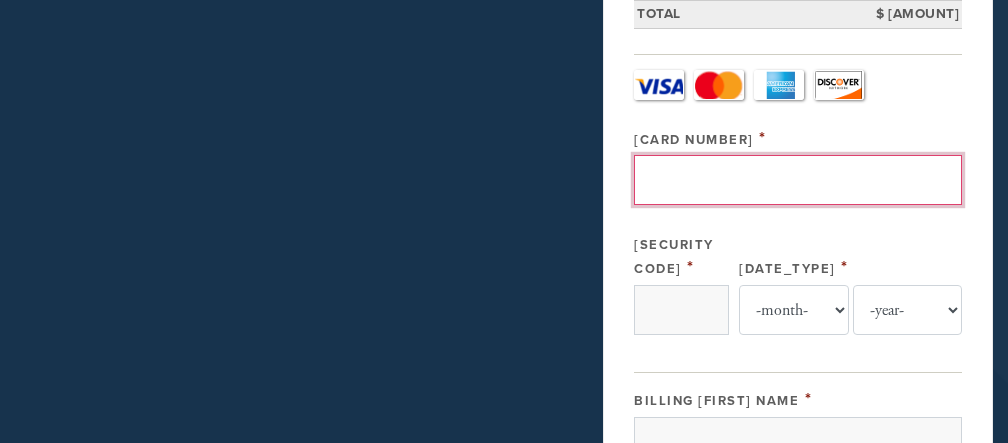 click on "[CARD NUMBER]" at bounding box center (798, 180) 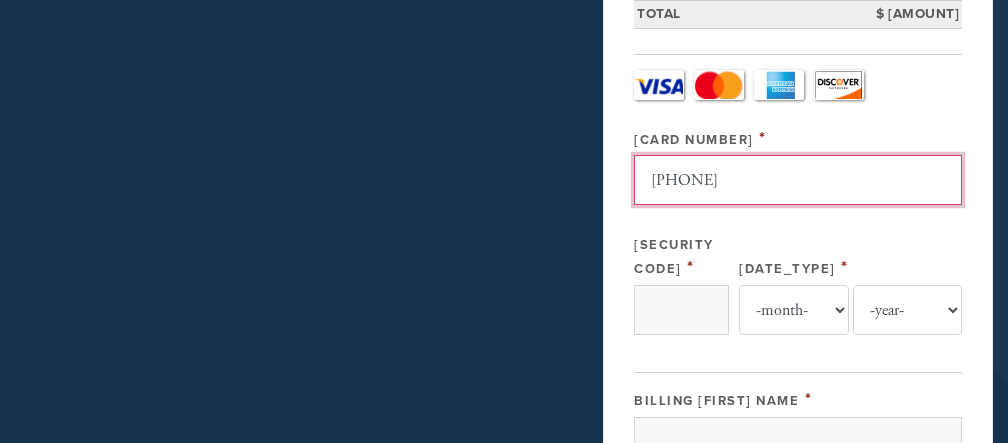 type on "[PHONE]" 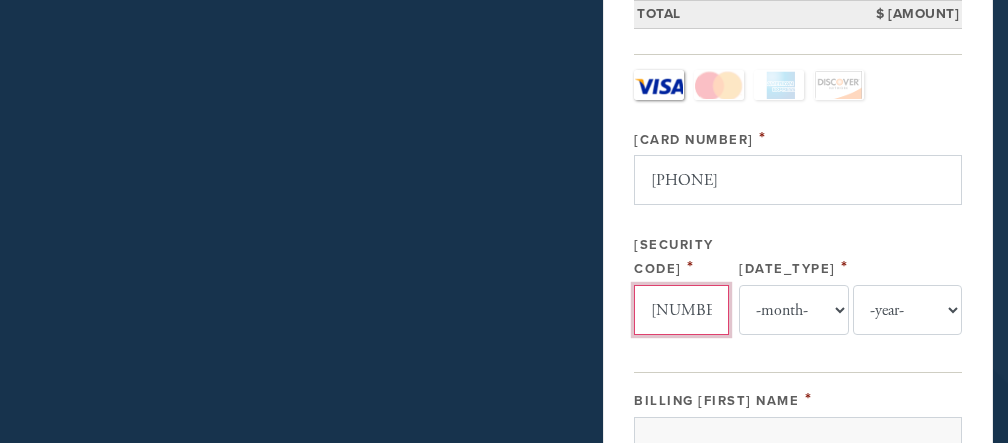 type on "[NUMBER]" 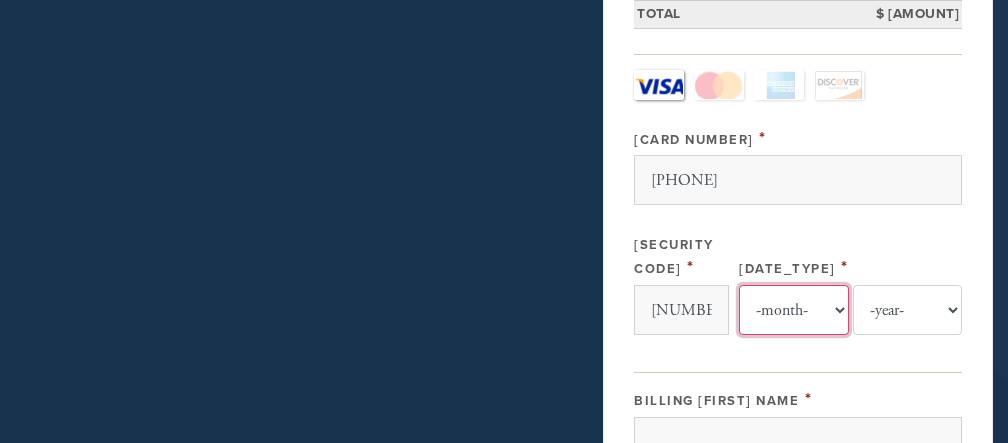 click on "-month-
[NUMBER]
[NUMBER]
[NUMBER]
[NUMBER]
[NUMBER]
[NUMBER]
[NUMBER]
[NUMBER]
[NUMBER]
[NUMBER]
[NUMBER]" at bounding box center (793, 310) 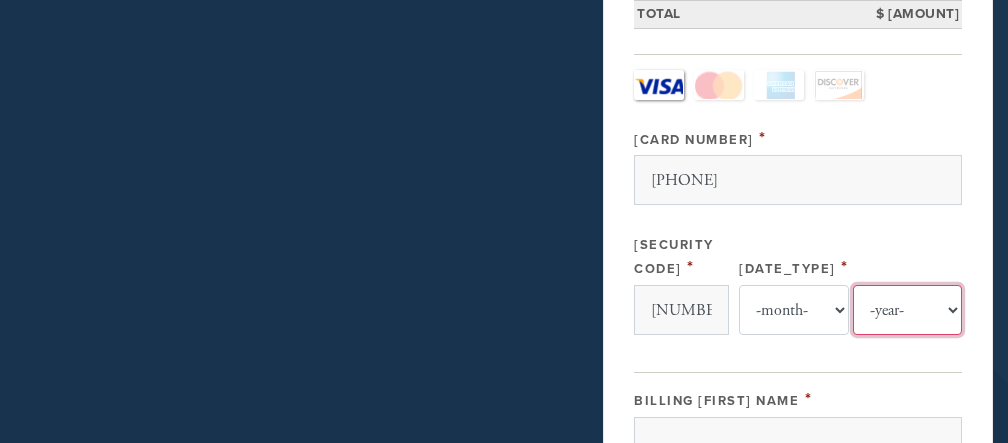 click on "-year-
[YEAR]
[YEAR]
[YEAR]
[YEAR]
[YEAR]
[YEAR]
[YEAR]
[YEAR]
[YEAR]
[YEAR]
[YEAR]" at bounding box center (907, 310) 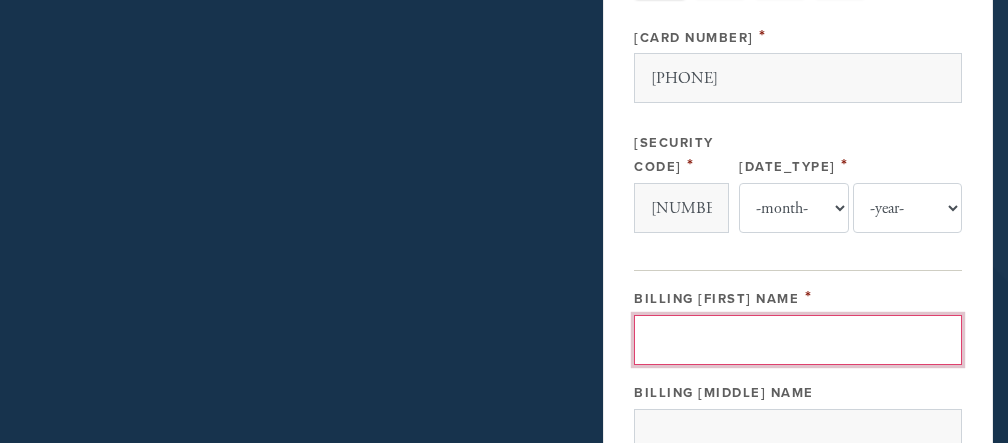 scroll, scrollTop: 744, scrollLeft: 0, axis: vertical 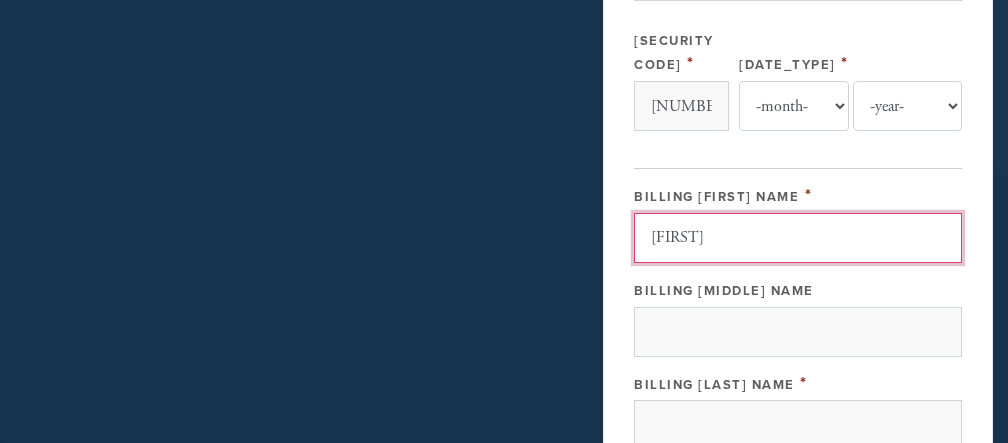 type on "[FIRST]" 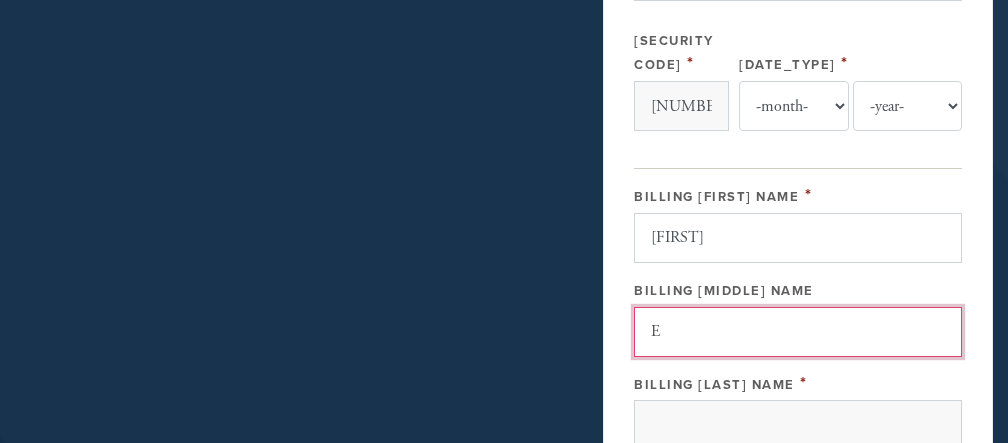 type on "E" 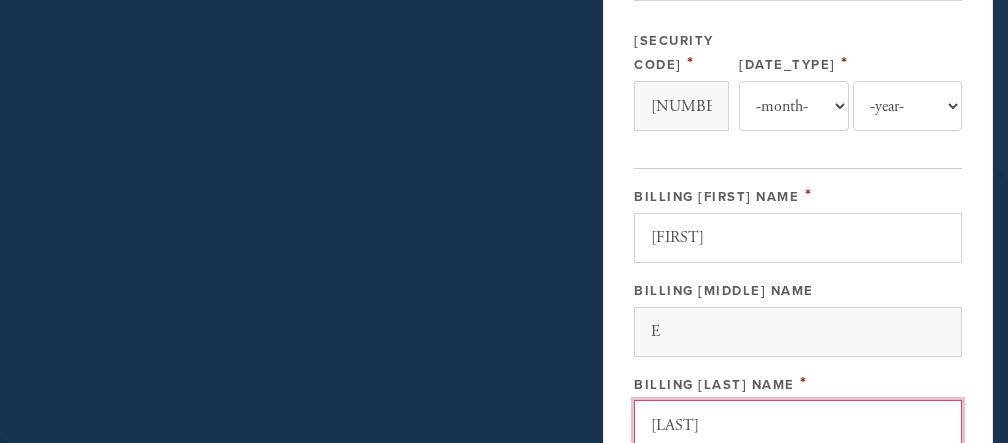 type on "[LAST]" 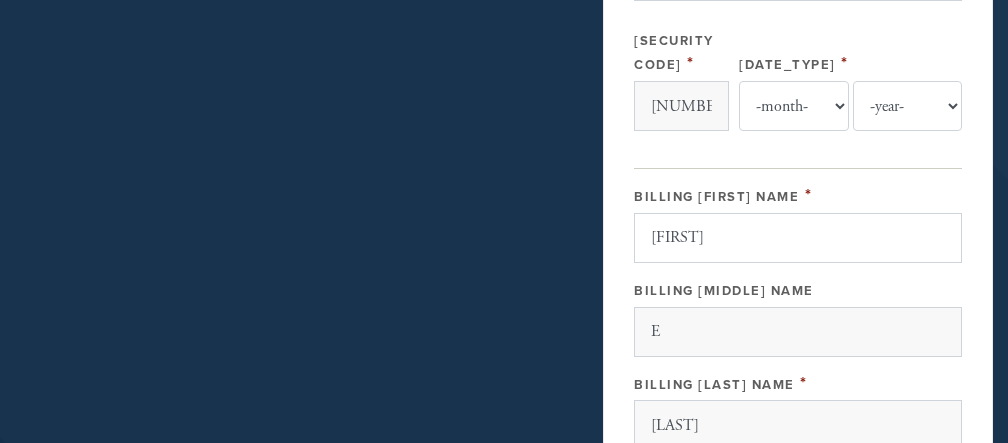 scroll, scrollTop: 850, scrollLeft: 0, axis: vertical 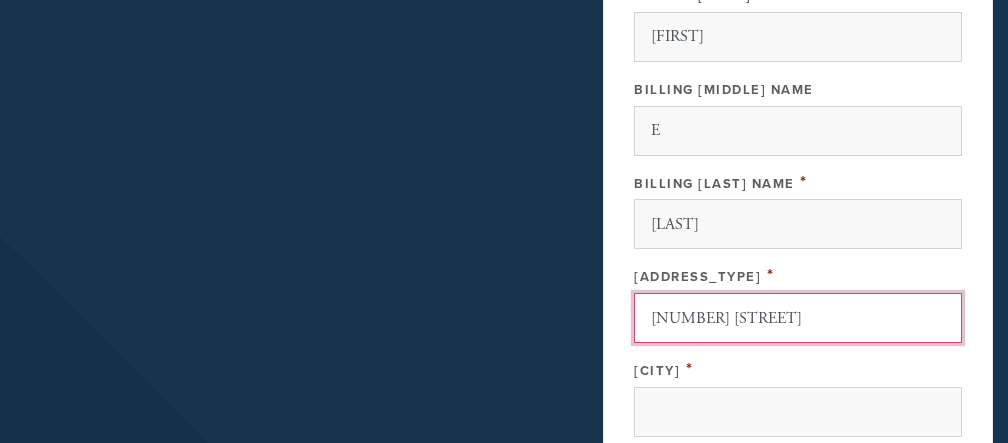 click on "[NUMBER] [STREET]" at bounding box center [798, 318] 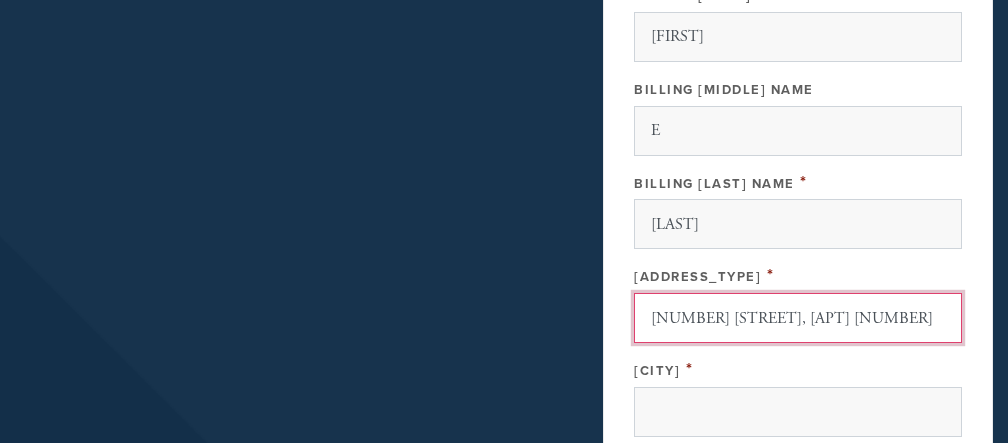 type on "[NUMBER] [STREET], [APT] [NUMBER]" 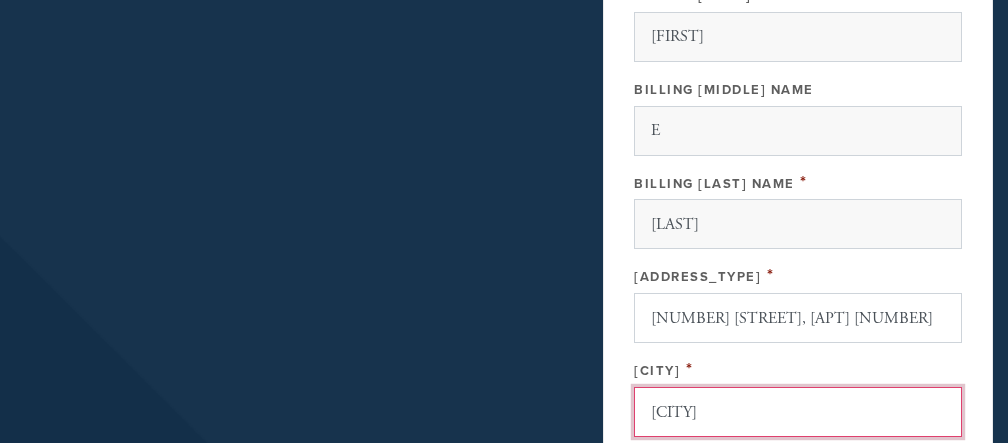 type on "GREENVILLE" 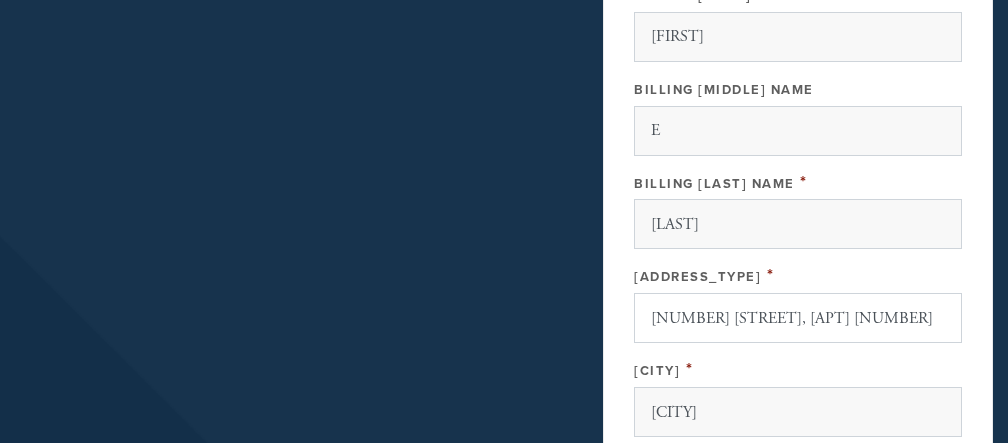 scroll, scrollTop: 991, scrollLeft: 0, axis: vertical 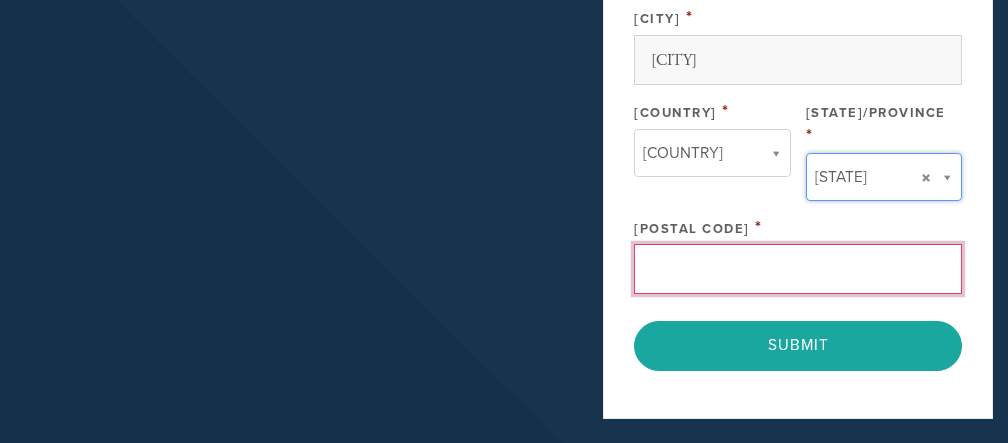 click on "[POSTAL_CODE]" at bounding box center (798, 269) 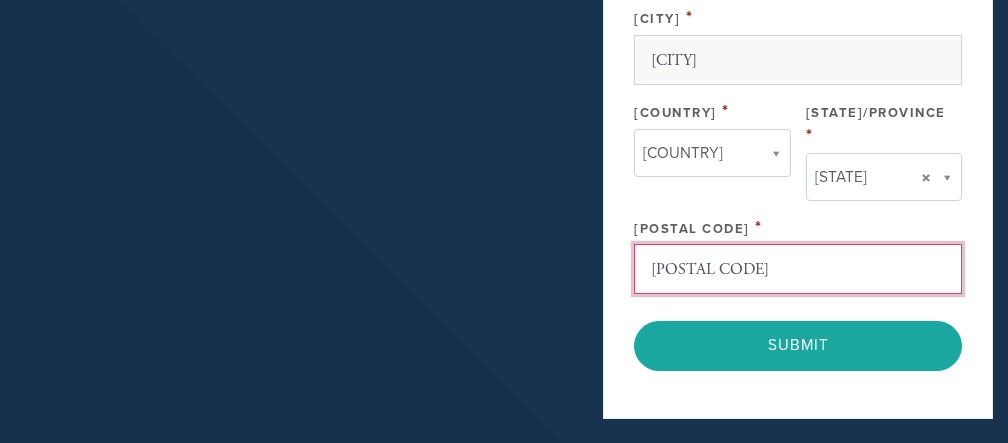 type on "29609" 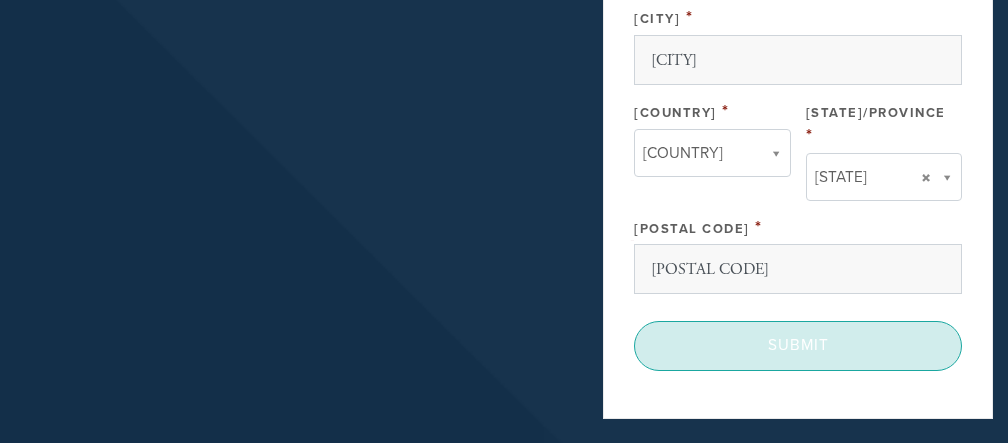 click on "Submit" at bounding box center (798, 345) 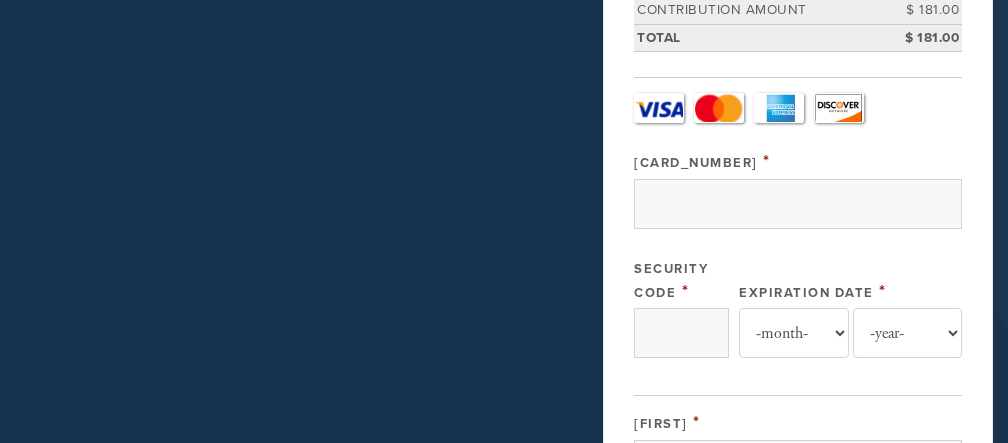 scroll, scrollTop: 612, scrollLeft: 0, axis: vertical 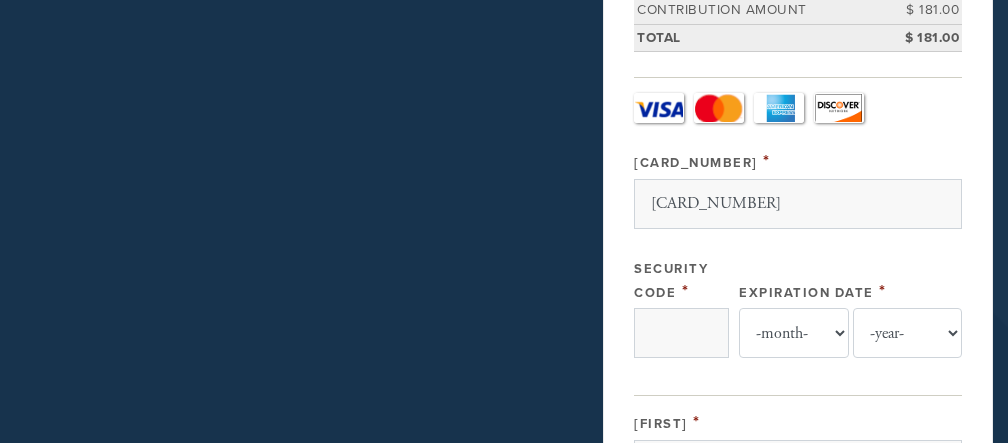 type on "[PHONE]" 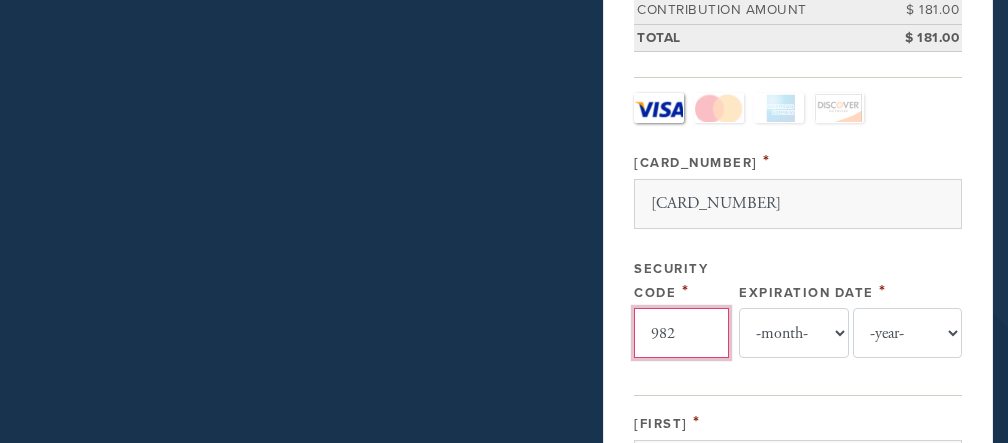 type on "[NUMBER]" 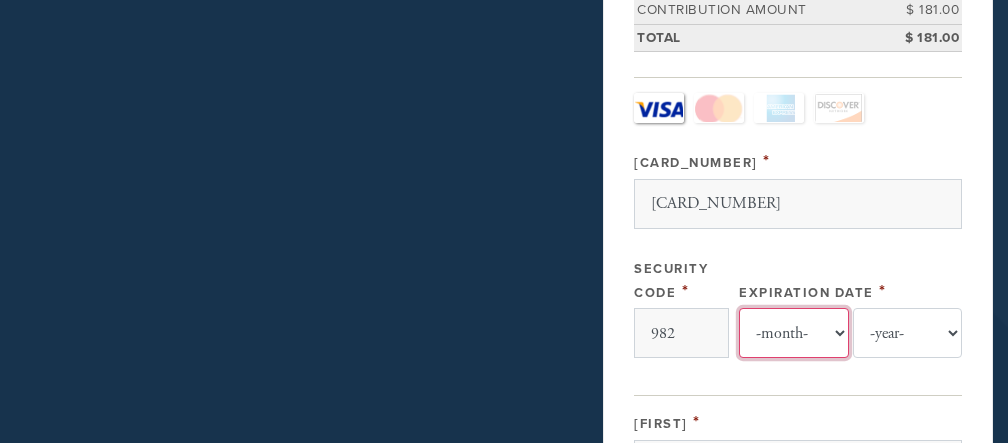 click on "-month-
[NUMBER]
[NUMBER]
[NUMBER]
[NUMBER]
[NUMBER]
[NUMBER]
[NUMBER]
[NUMBER]
[NUMBER]
[NUMBER]
[NUMBER]" at bounding box center [793, 333] 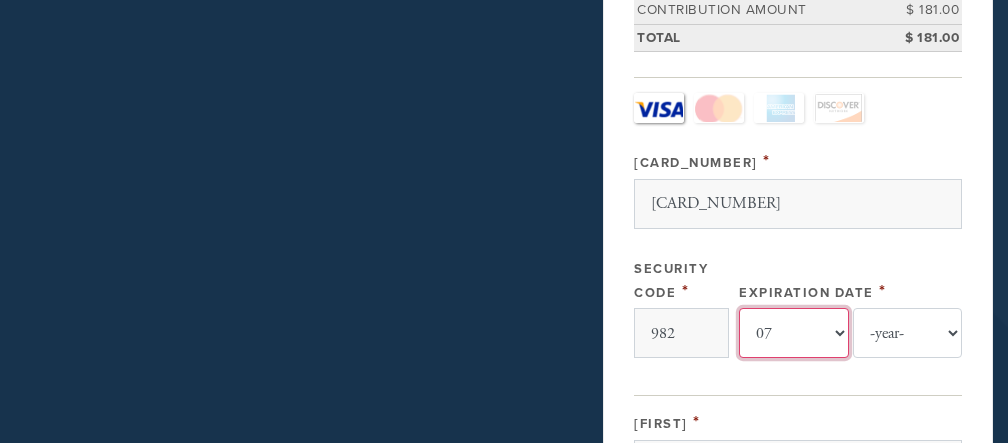 click on "[NUMBER]" at bounding box center [0, 0] 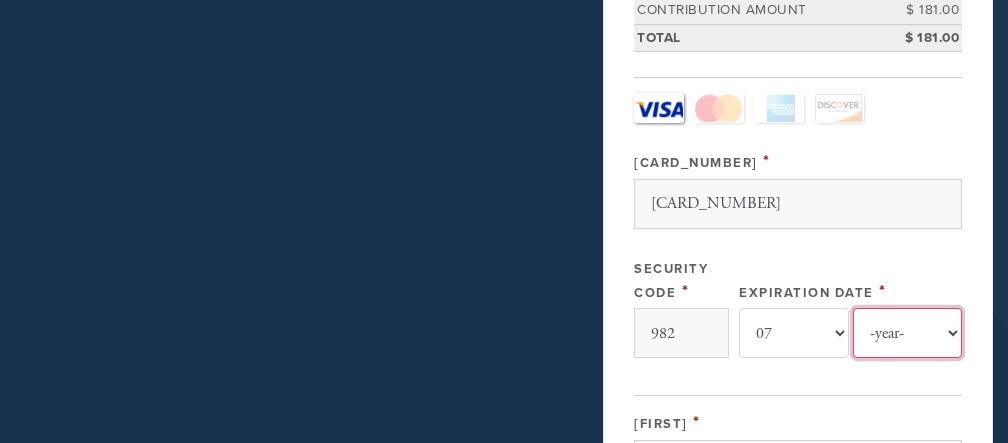 click on "-year-
[YEAR]
[YEAR]
[YEAR]
[YEAR]
[YEAR]
[YEAR]
[YEAR]
[YEAR]
[YEAR]
[YEAR]
[YEAR]" at bounding box center [907, 333] 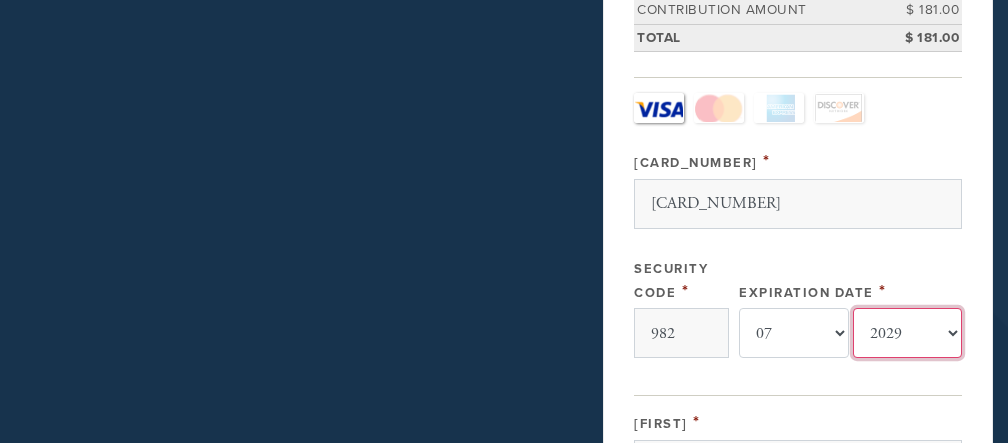 click on "[YEAR]" at bounding box center (0, 0) 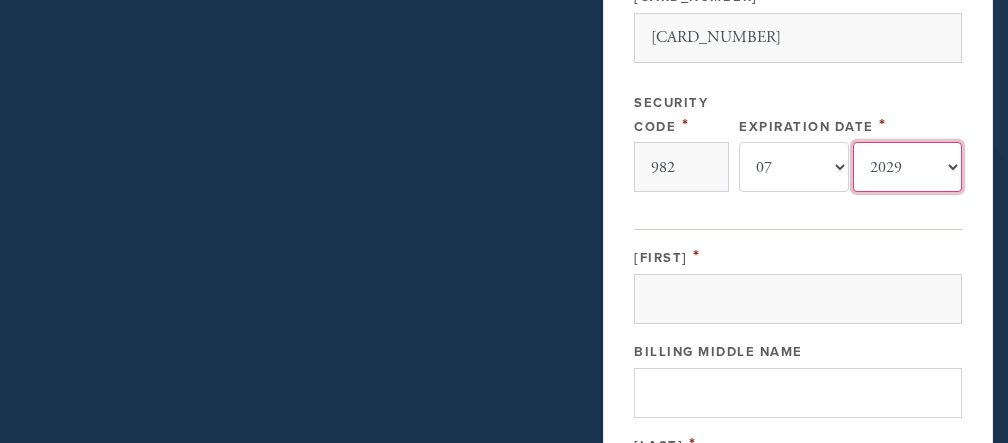 scroll, scrollTop: 816, scrollLeft: 0, axis: vertical 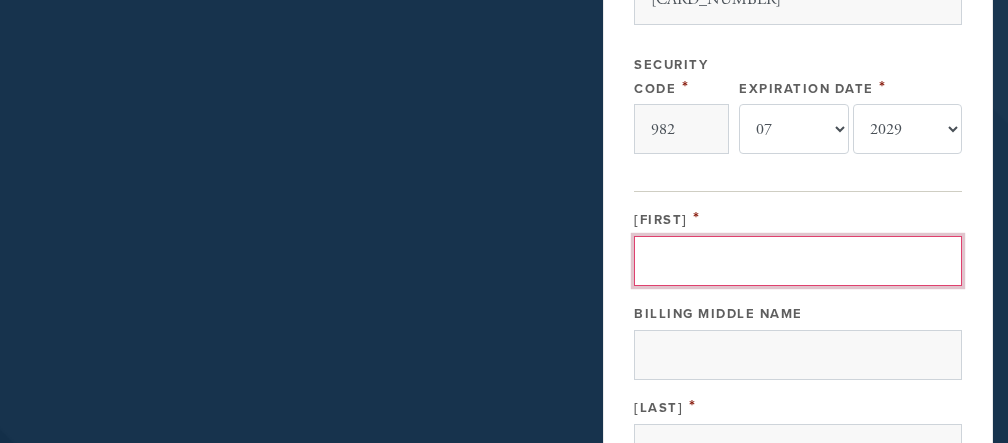 click on "Billing [FIRST] Name" at bounding box center [798, 261] 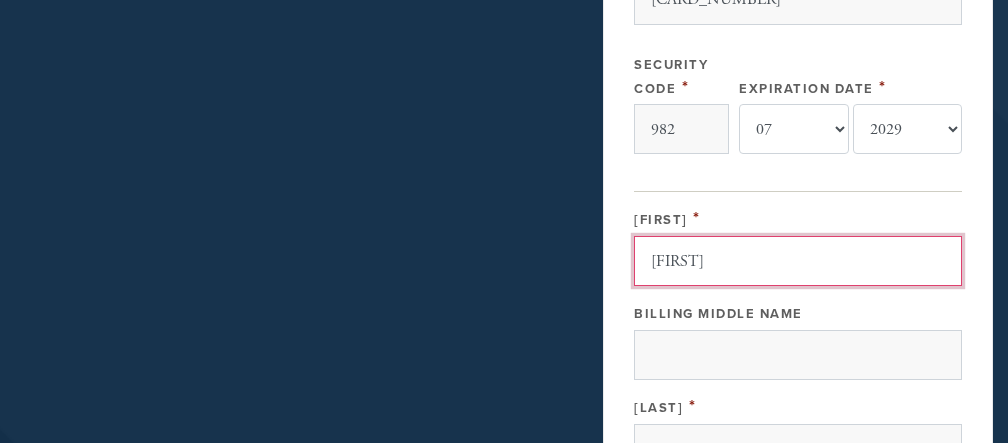 type on "[FIRST]" 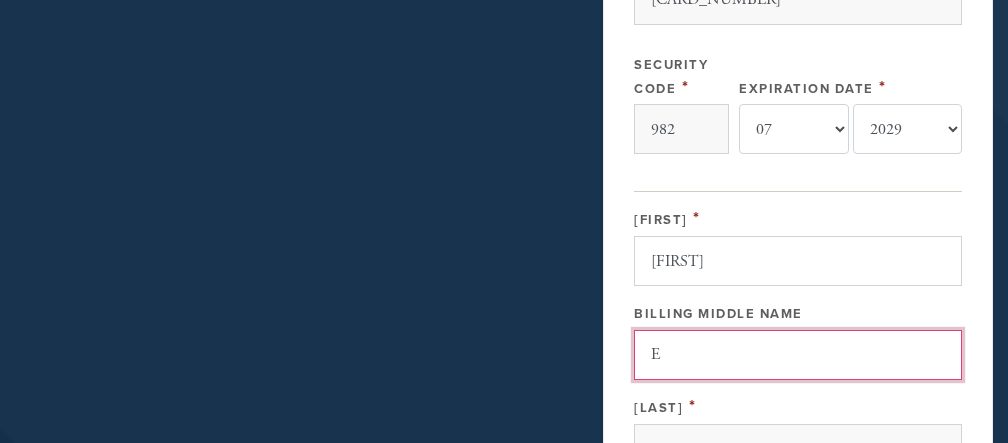 type on "E" 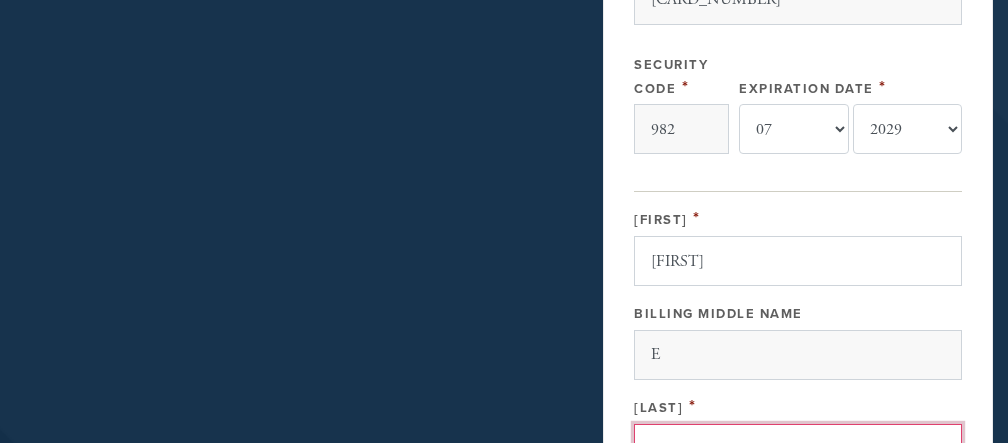 scroll, scrollTop: 874, scrollLeft: 0, axis: vertical 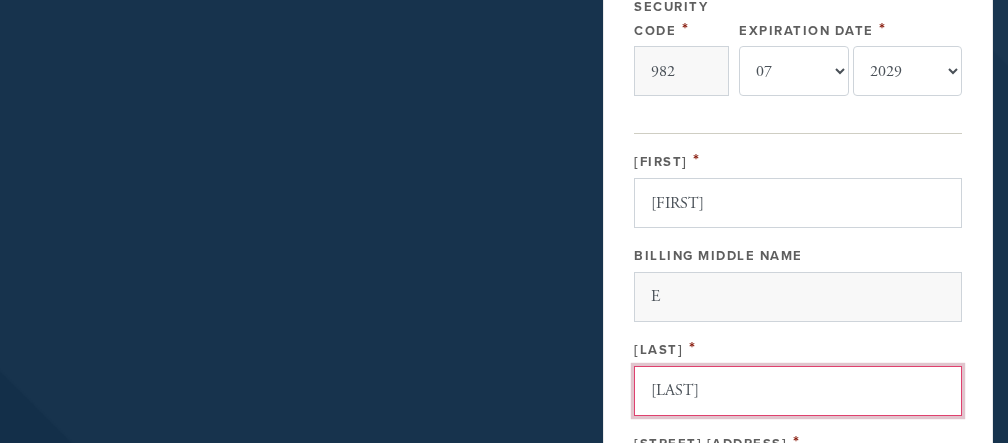 type on "[LAST]" 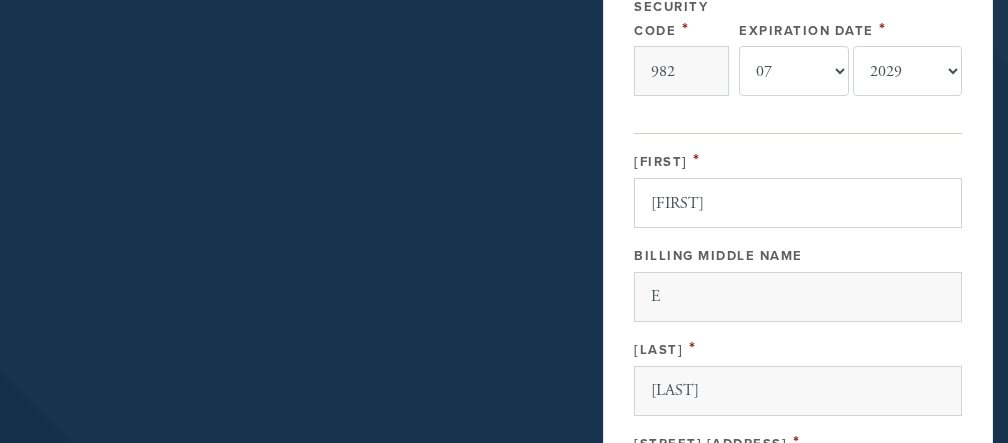 scroll, scrollTop: 969, scrollLeft: 0, axis: vertical 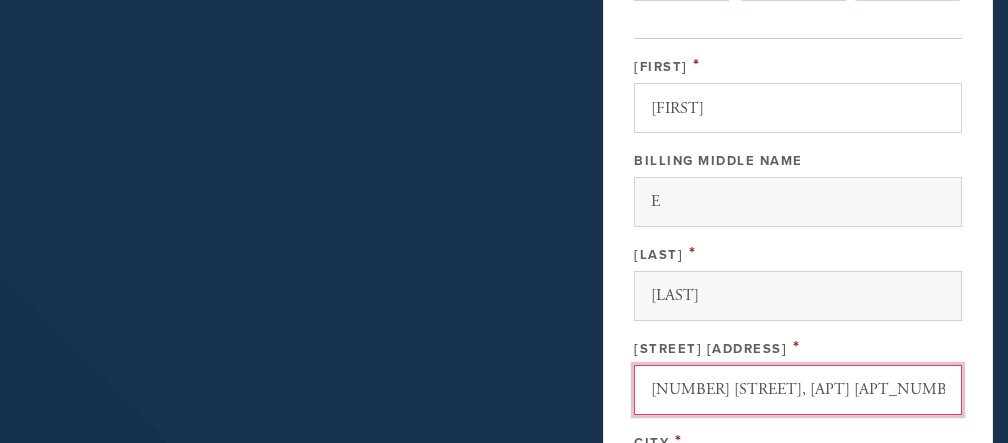 type on "701 MONTEBELLO DR, APT 201" 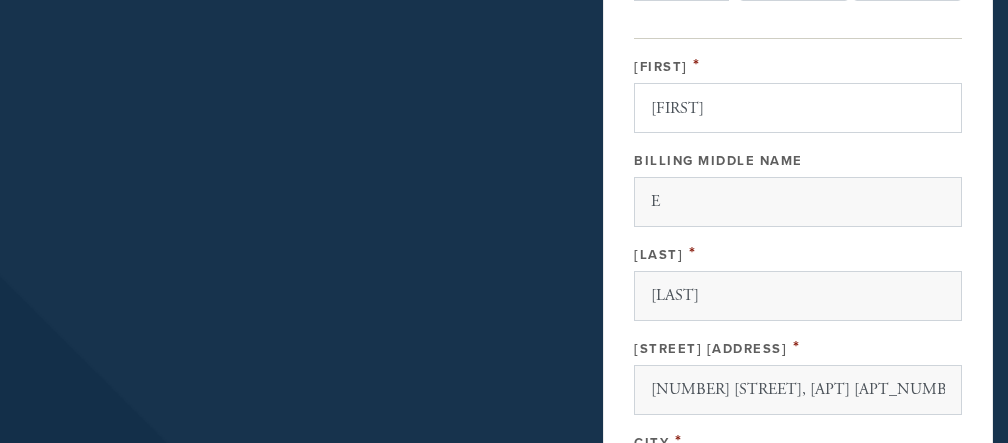scroll, scrollTop: 1064, scrollLeft: 0, axis: vertical 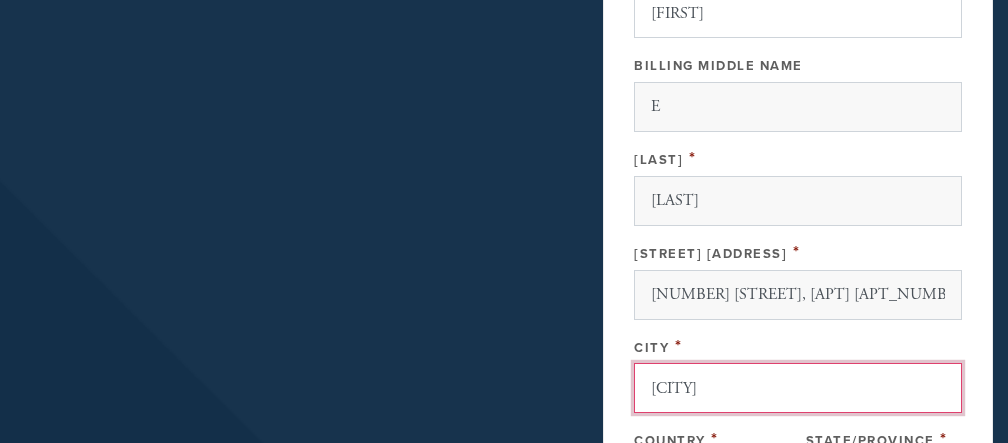 type on "GREENVILLE" 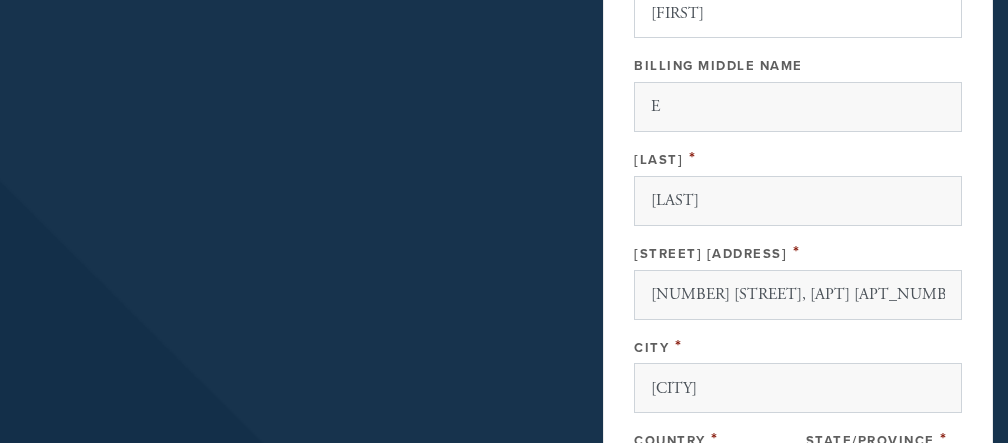 scroll, scrollTop: 1110, scrollLeft: 0, axis: vertical 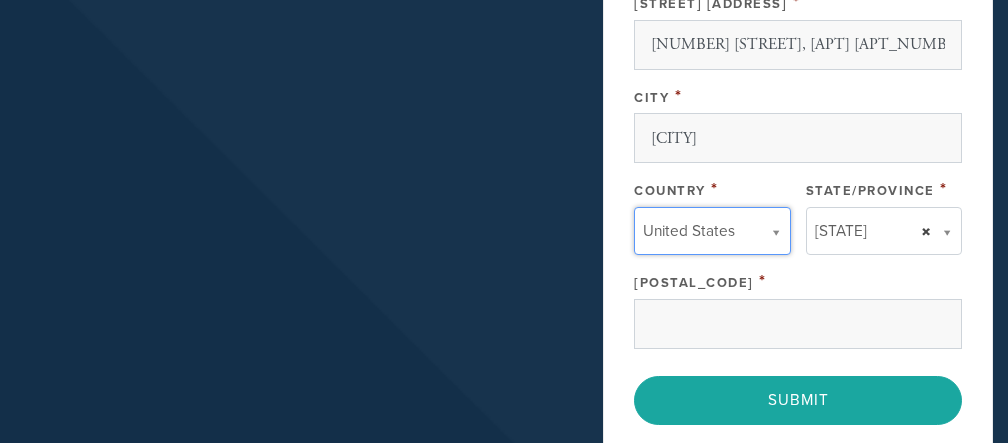 click on "California" at bounding box center [884, 231] 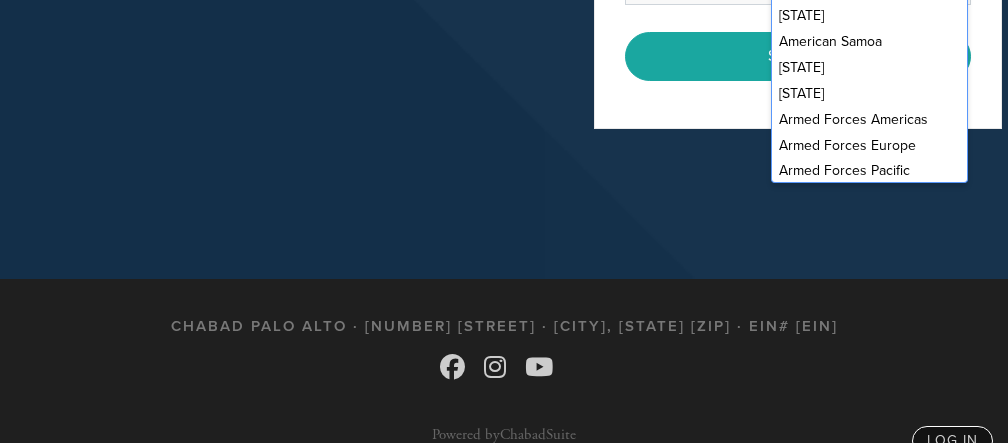 scroll, scrollTop: 1620, scrollLeft: 0, axis: vertical 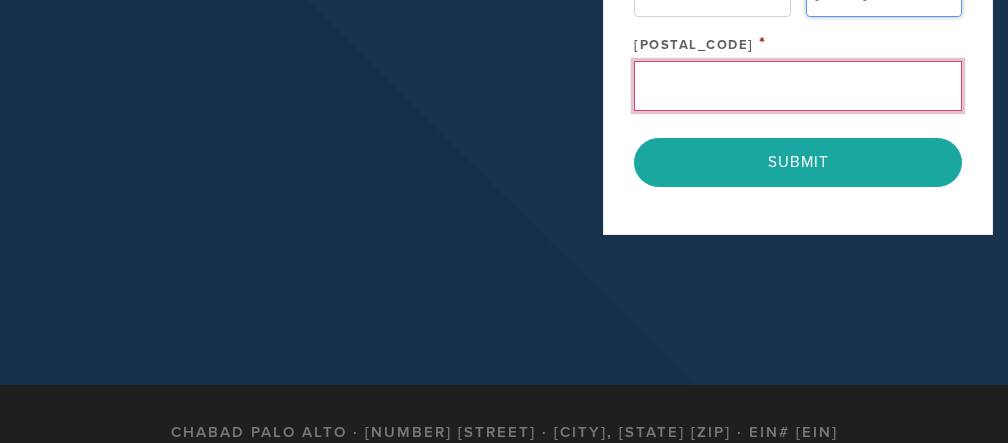 click on "[POSTAL_CODE]" at bounding box center [798, 86] 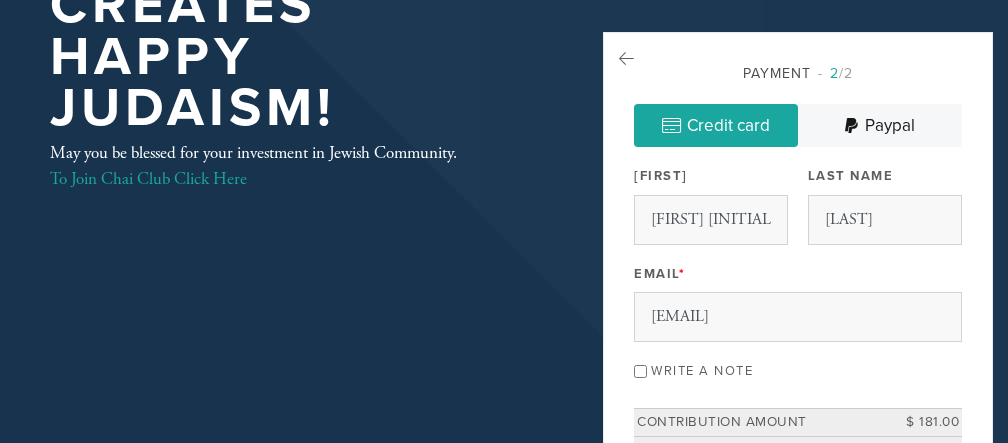scroll, scrollTop: 0, scrollLeft: 0, axis: both 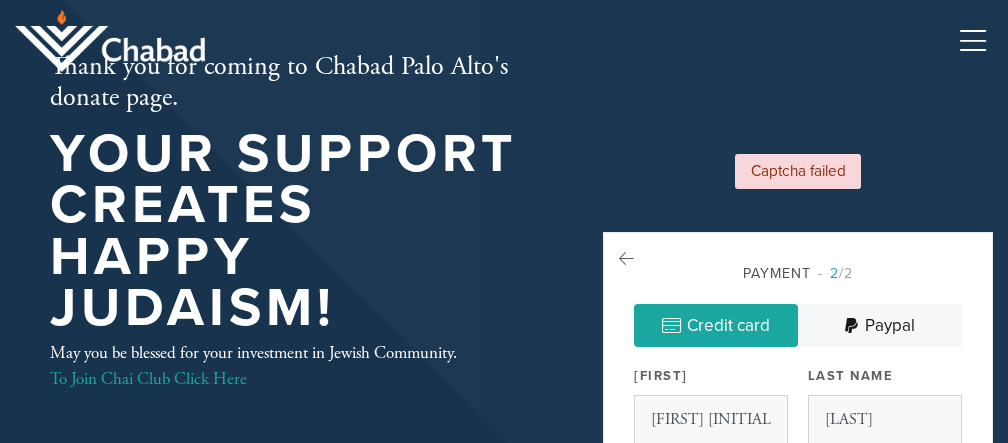 type on "29609" 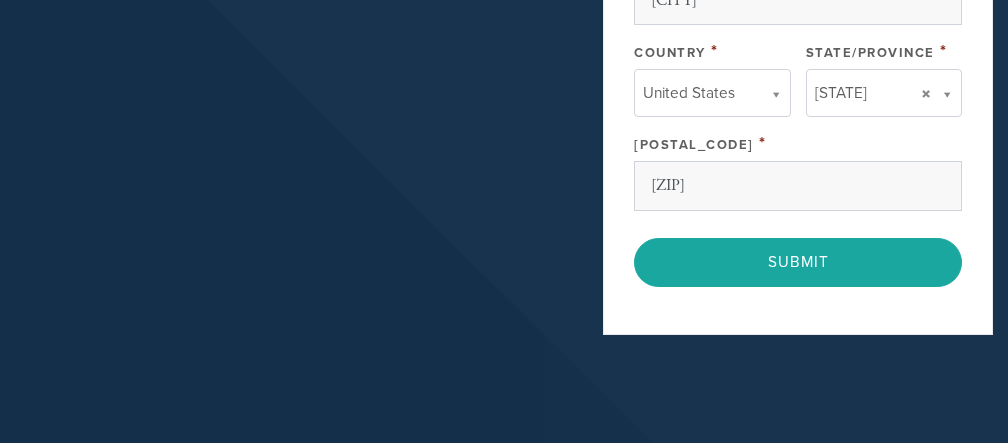 scroll, scrollTop: 1530, scrollLeft: 0, axis: vertical 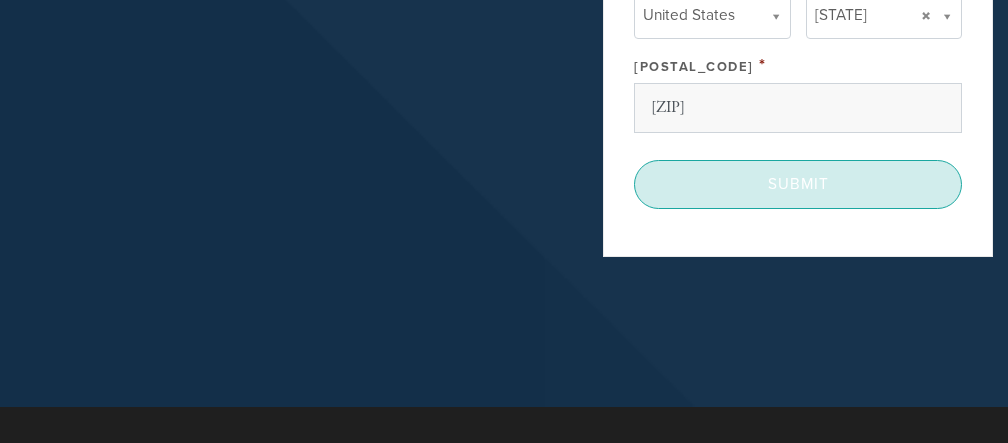 click on "Submit" at bounding box center [798, 184] 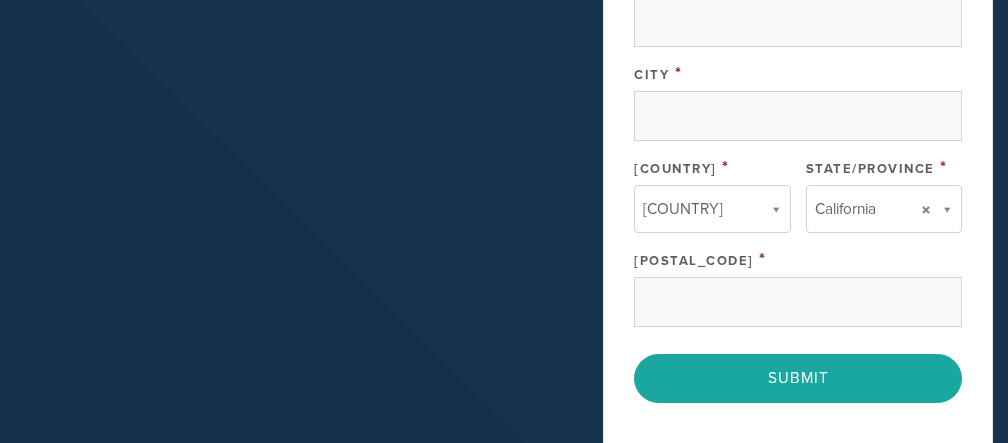 scroll, scrollTop: 1326, scrollLeft: 0, axis: vertical 